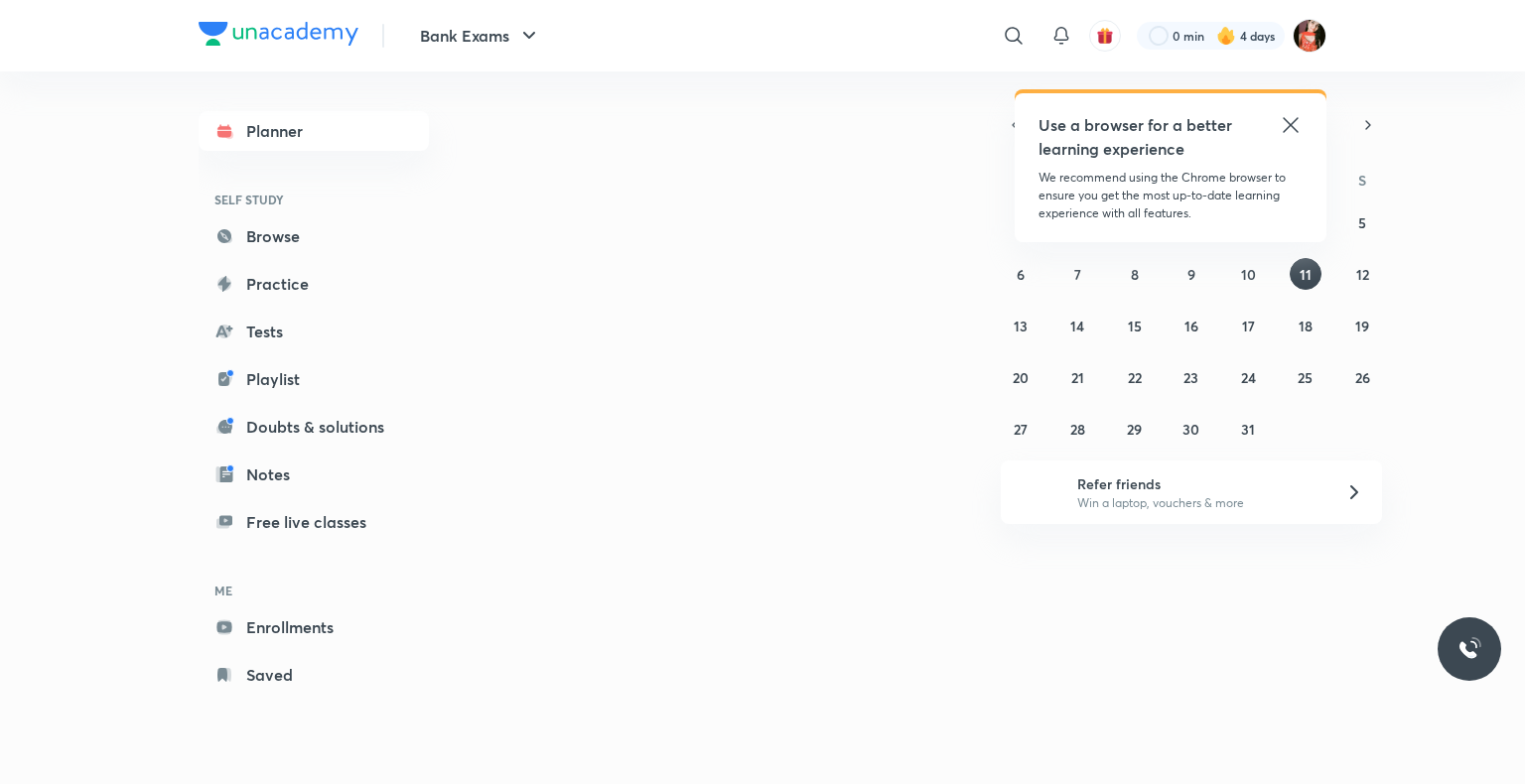 scroll, scrollTop: 0, scrollLeft: 0, axis: both 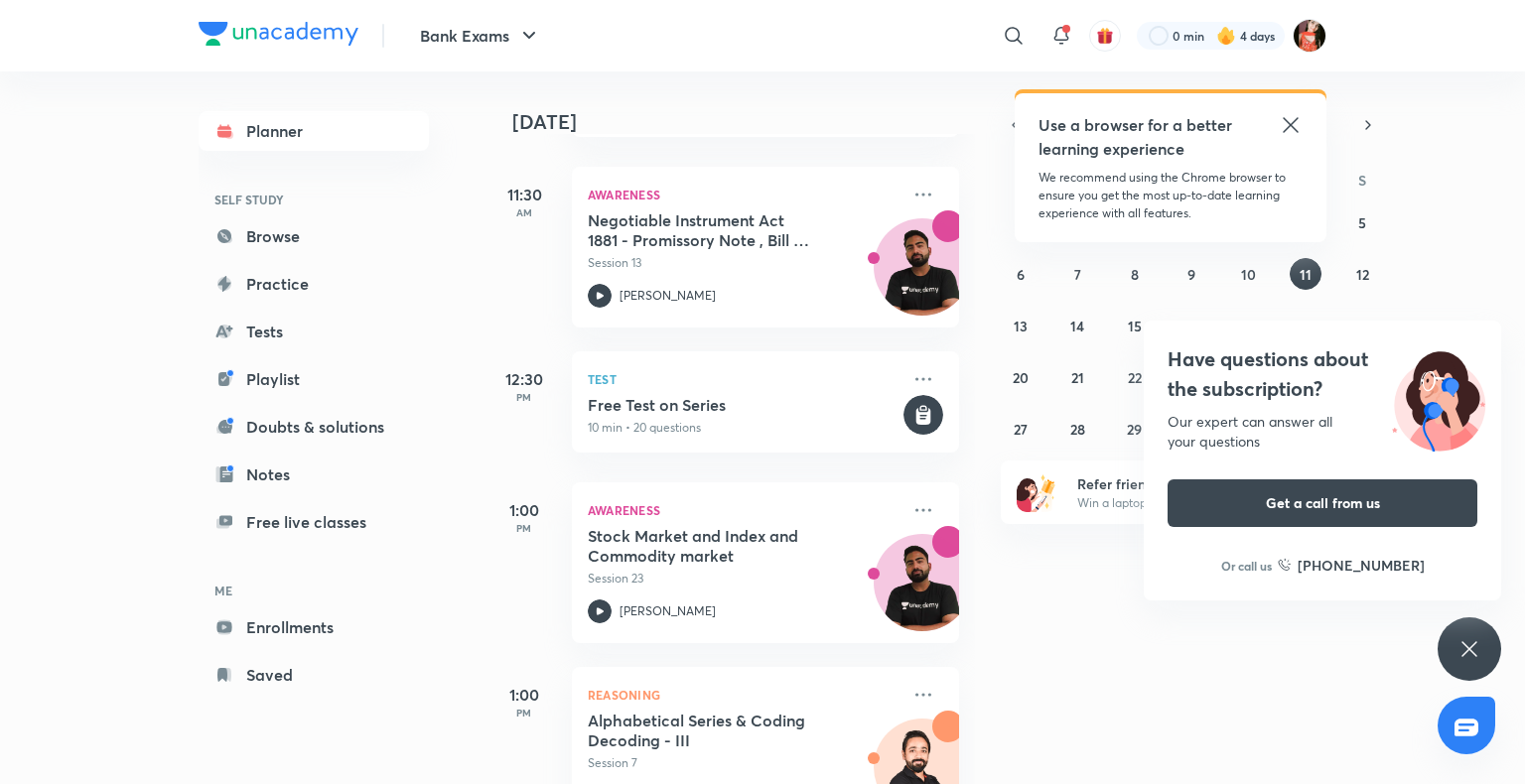 click 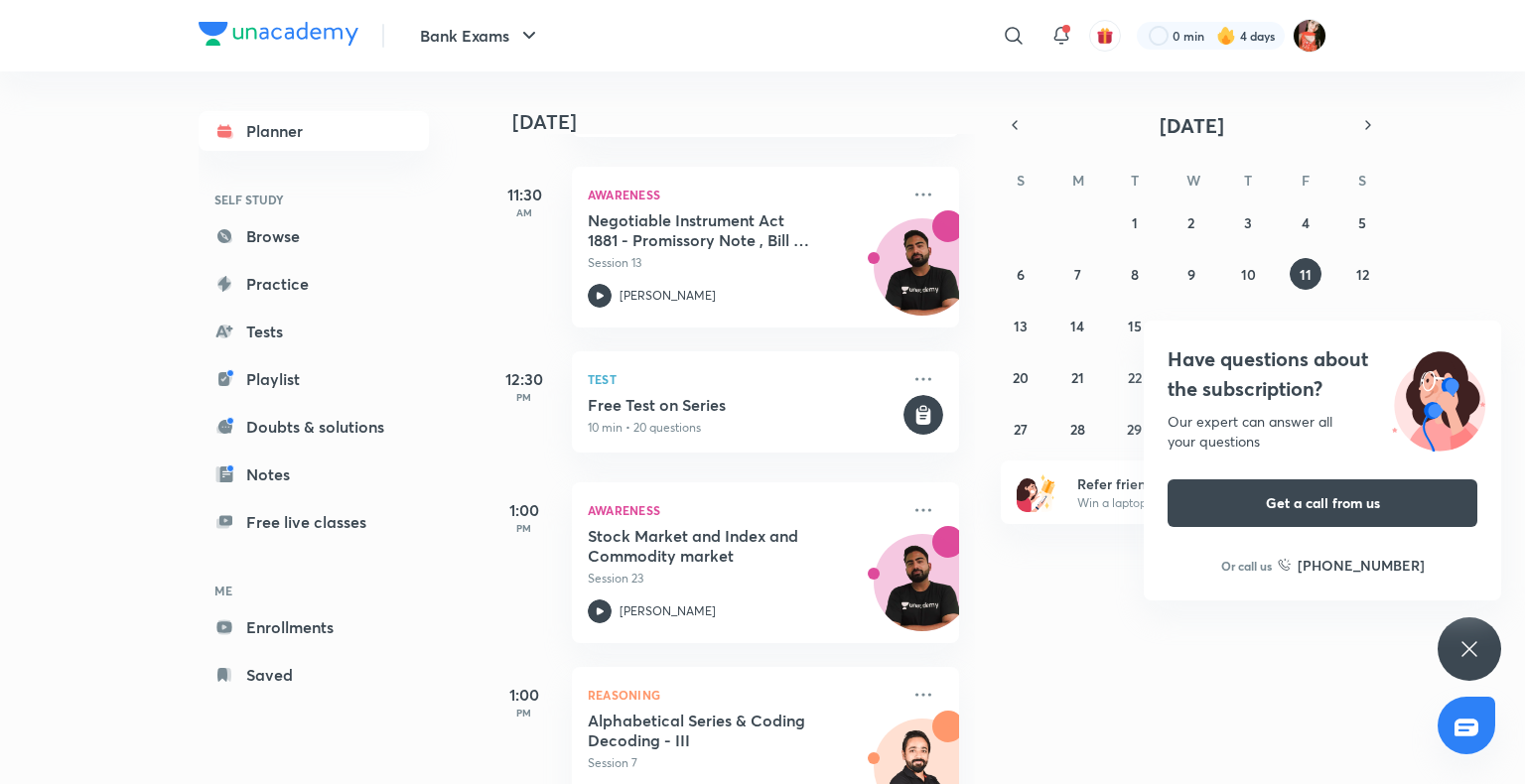 click on "Have questions about the subscription? Our expert can answer all your questions Get a call from us Or call us [PHONE_NUMBER]" at bounding box center [1469, 649] 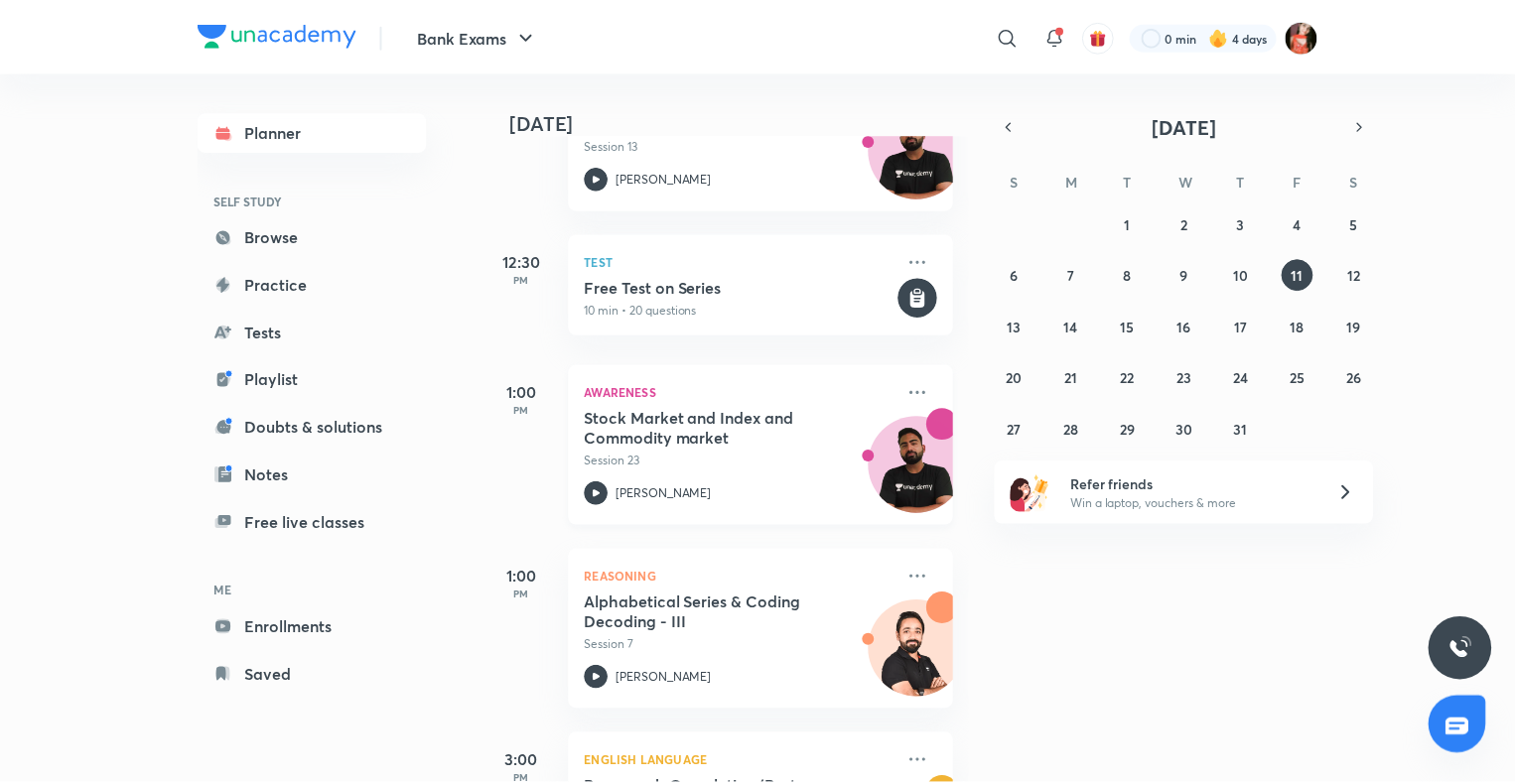 scroll, scrollTop: 0, scrollLeft: 0, axis: both 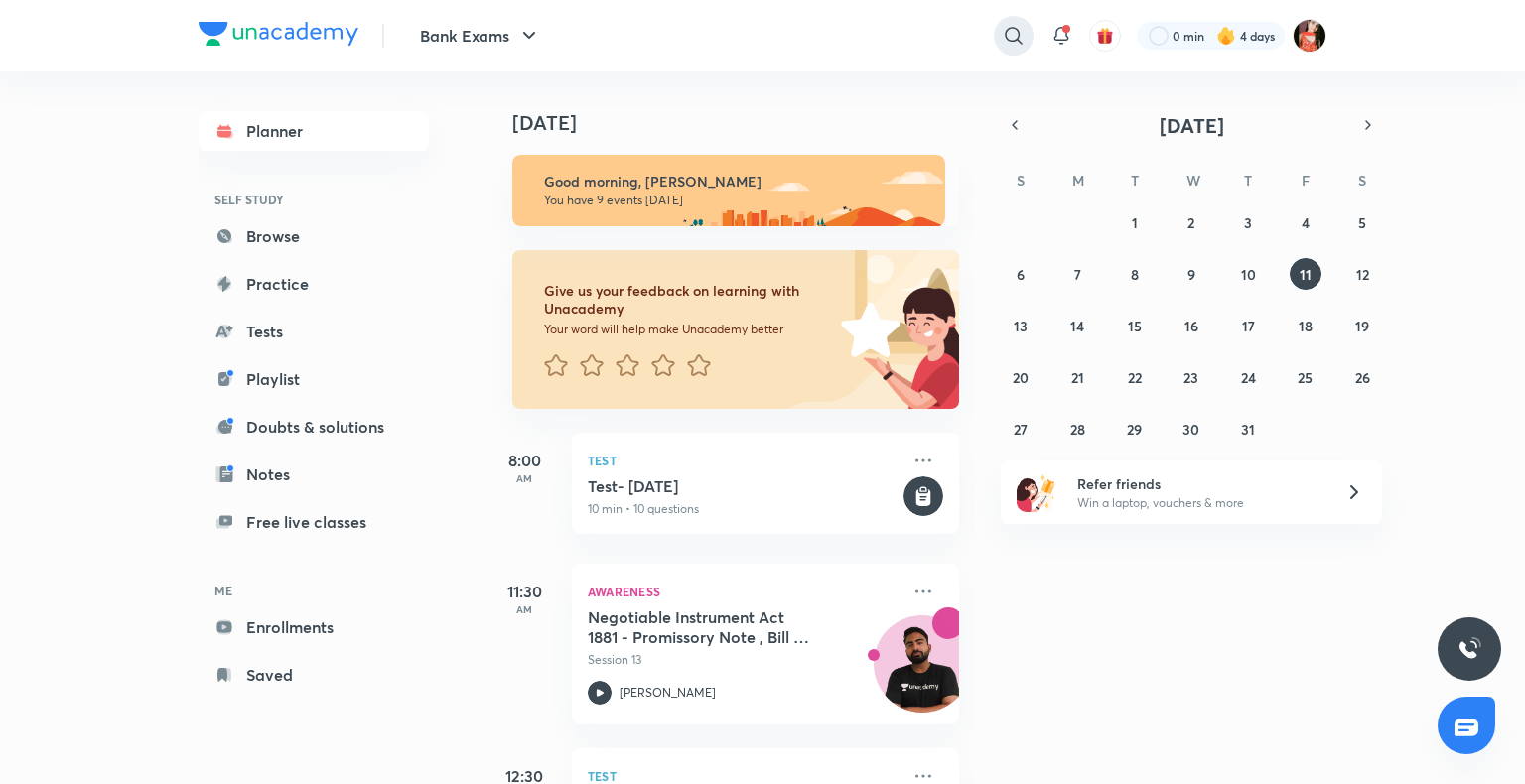 click 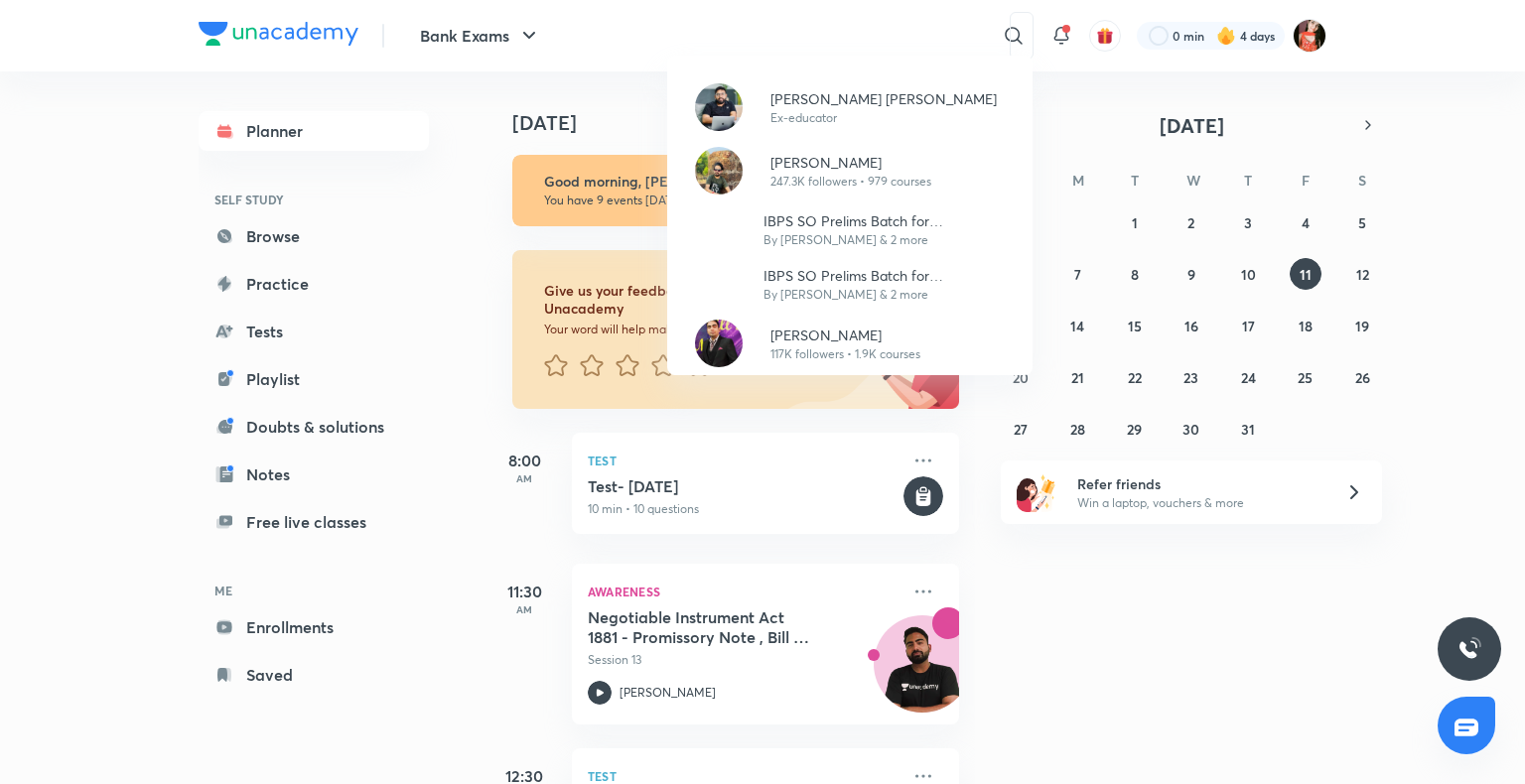 click on "[PERSON_NAME] [PERSON_NAME] Ex-educator" at bounding box center [876, 107] 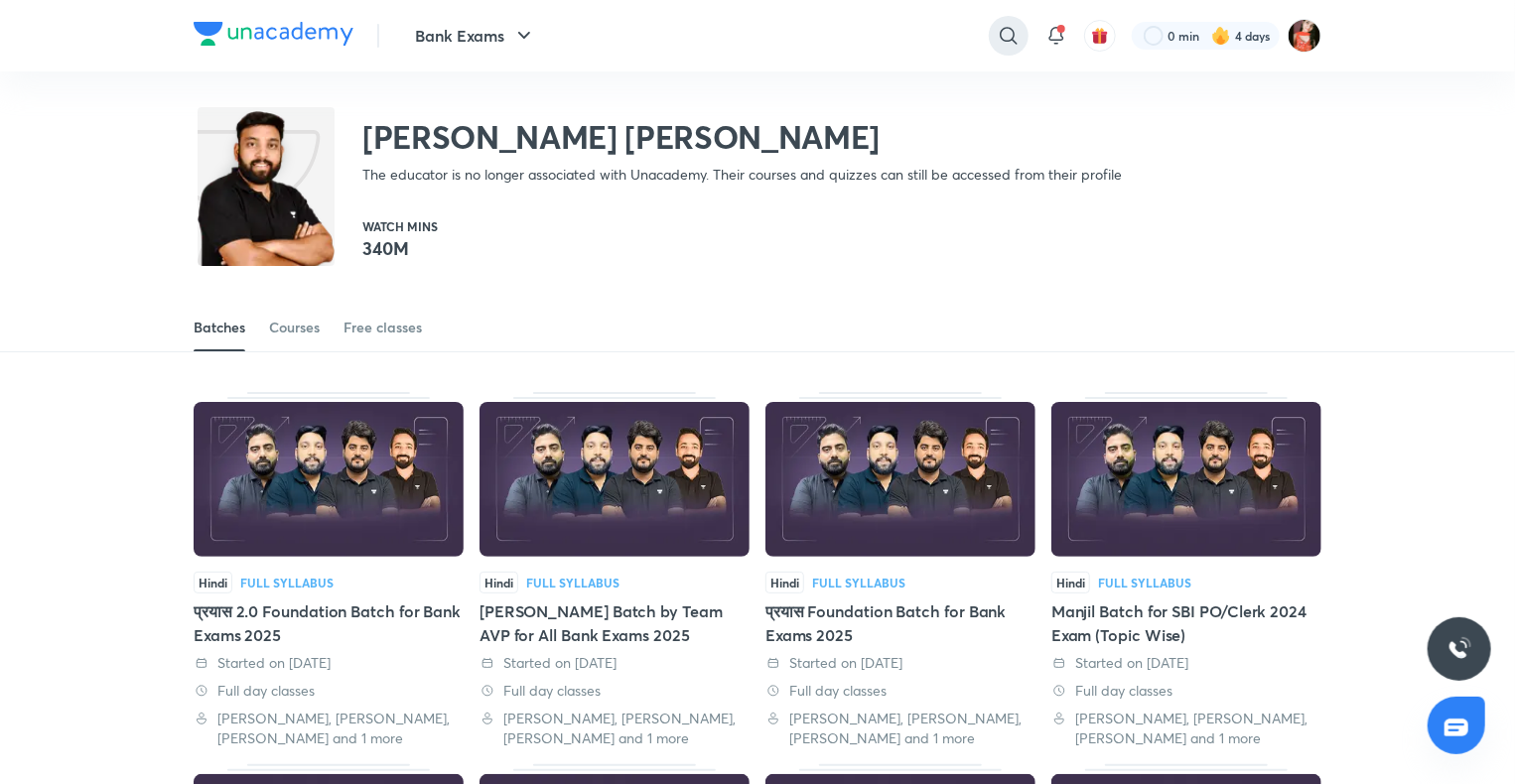 click 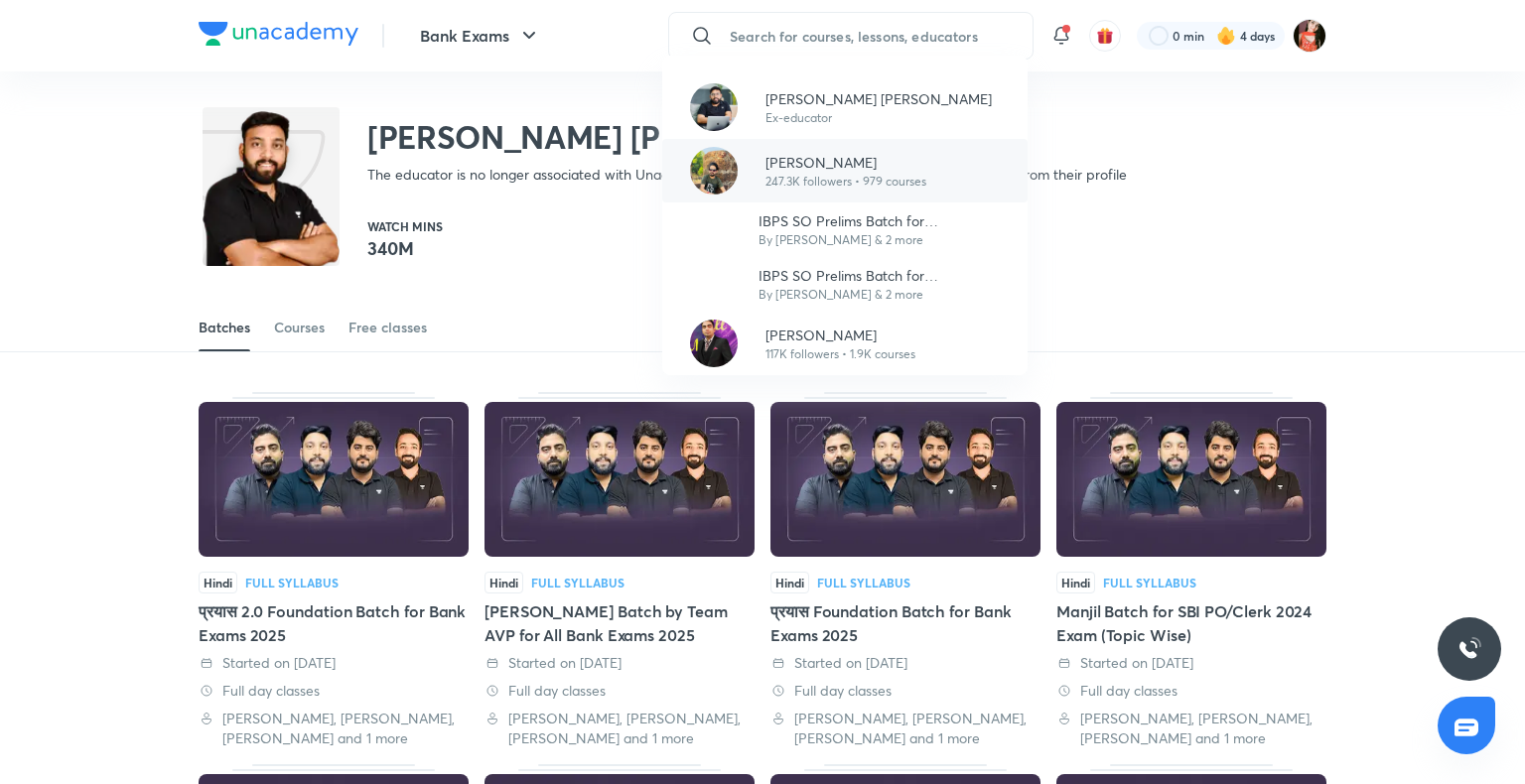 click on "[PERSON_NAME]" at bounding box center [846, 162] 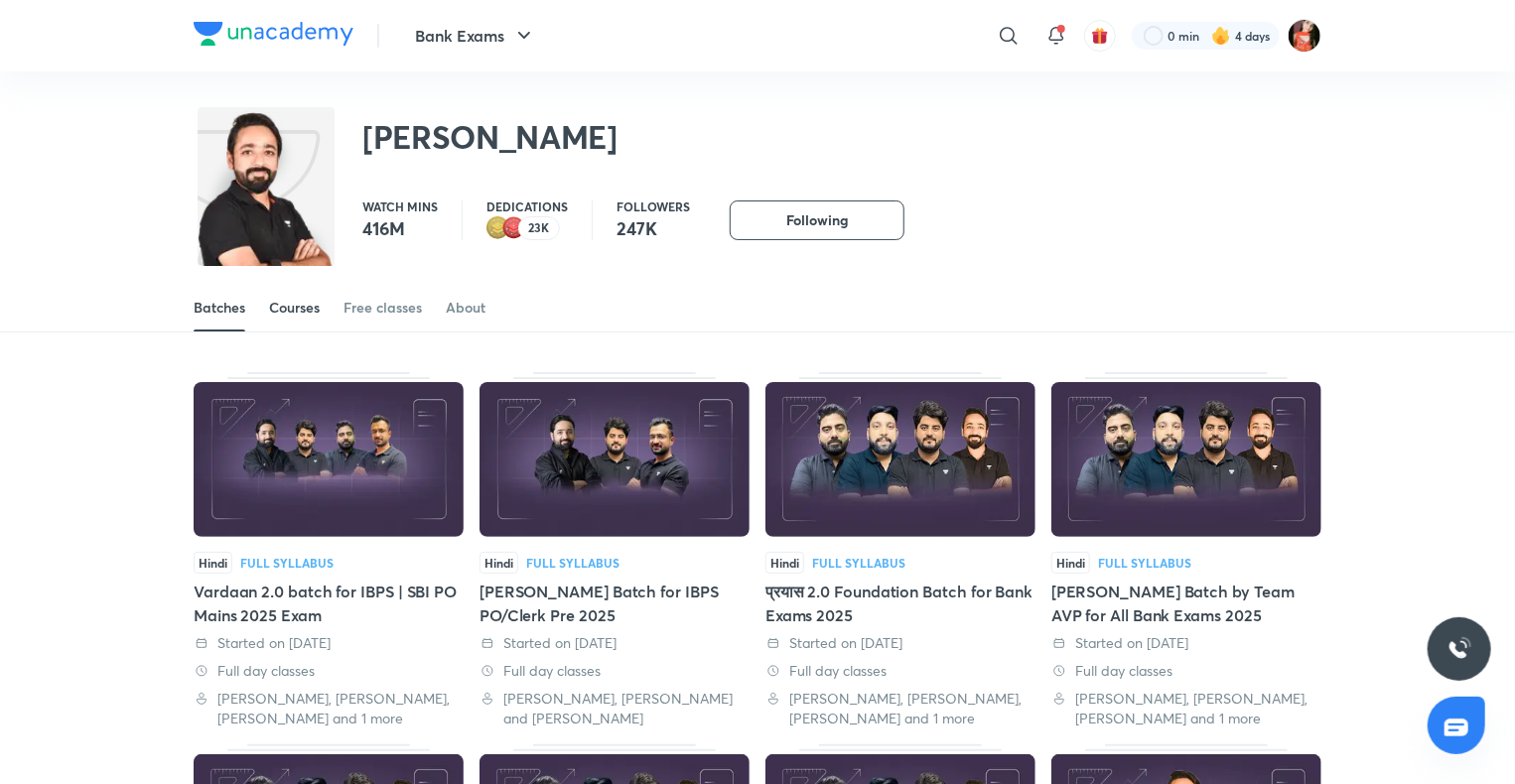 click on "Courses" at bounding box center [294, 308] 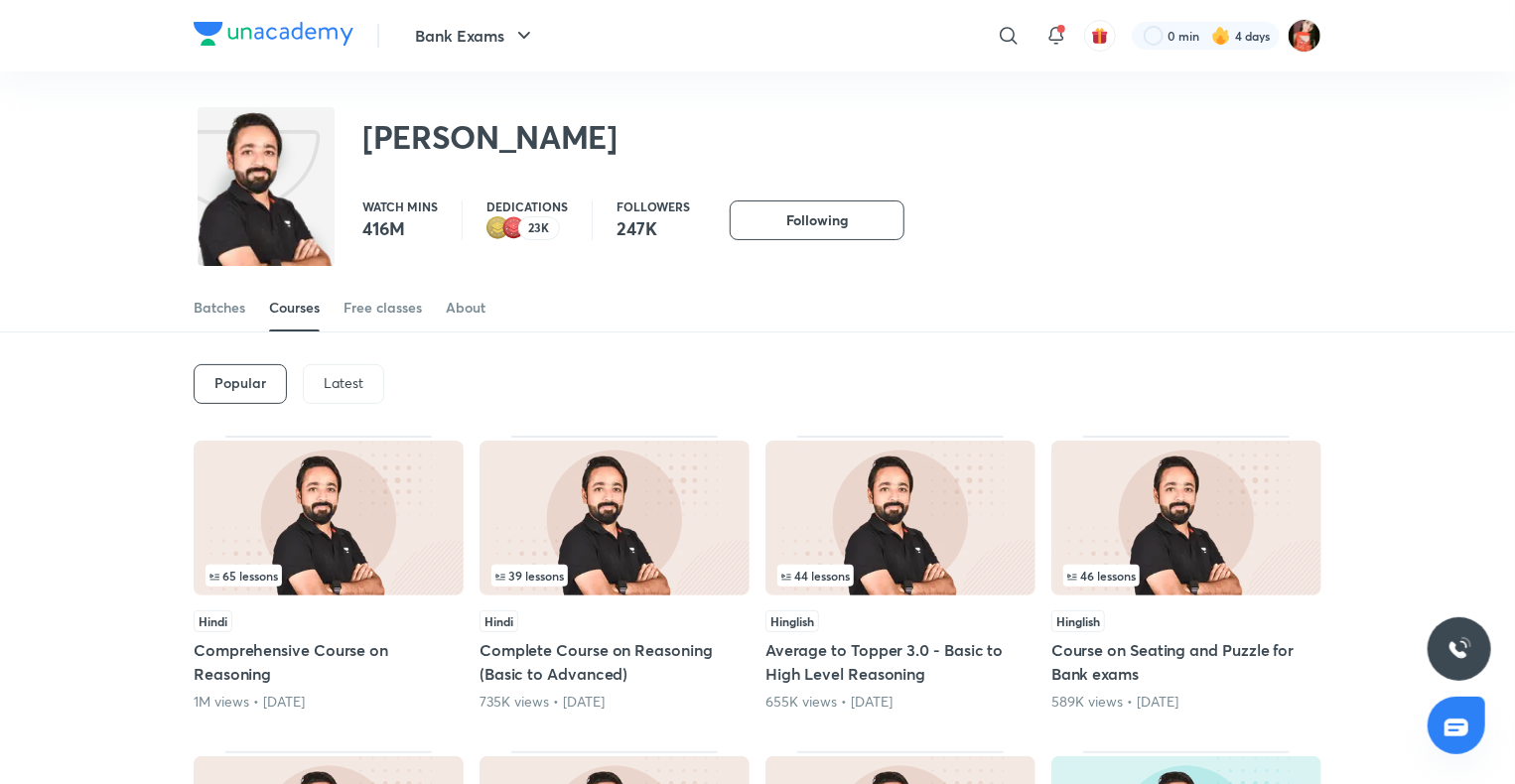 click on "Latest" at bounding box center [344, 383] 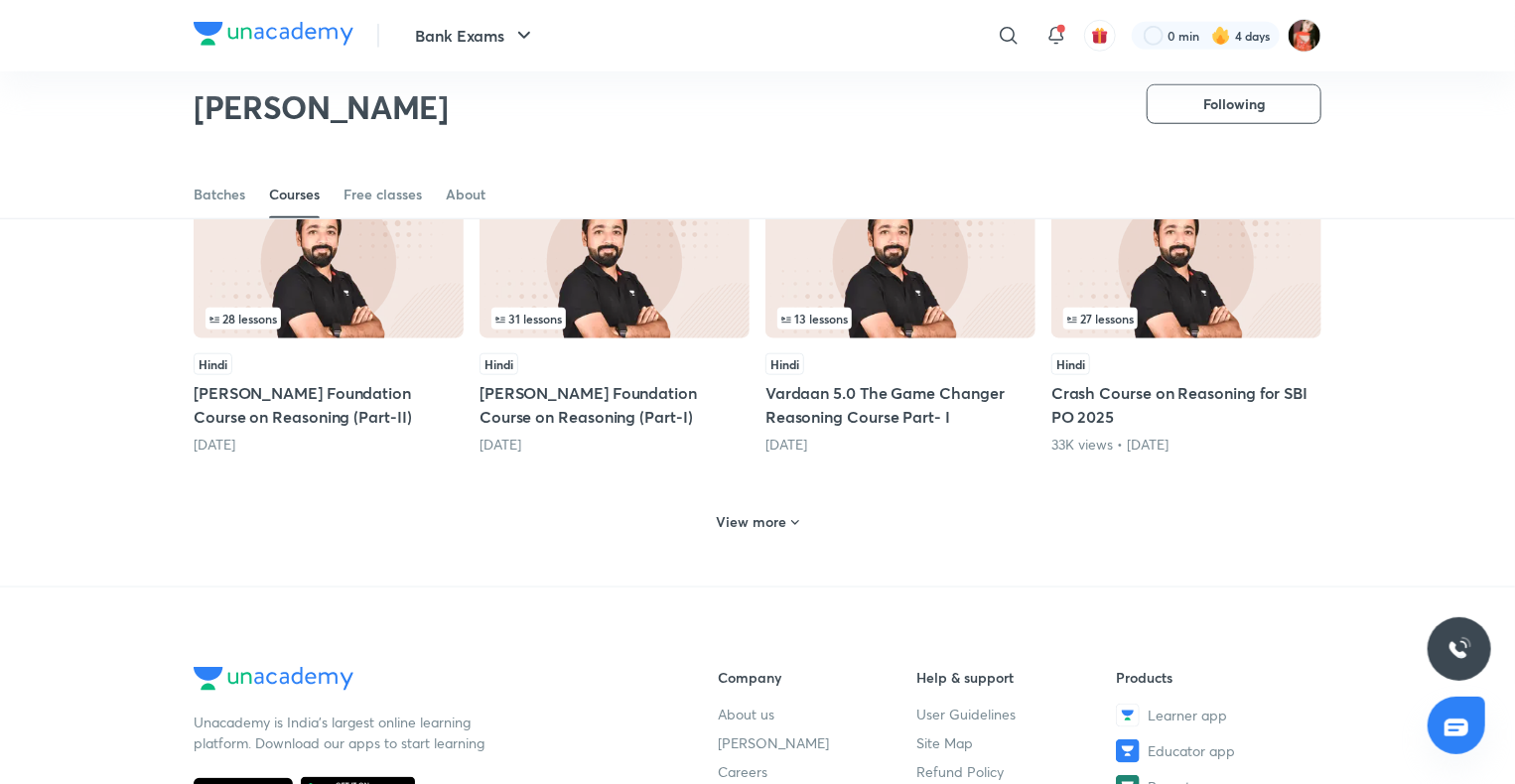 scroll, scrollTop: 780, scrollLeft: 0, axis: vertical 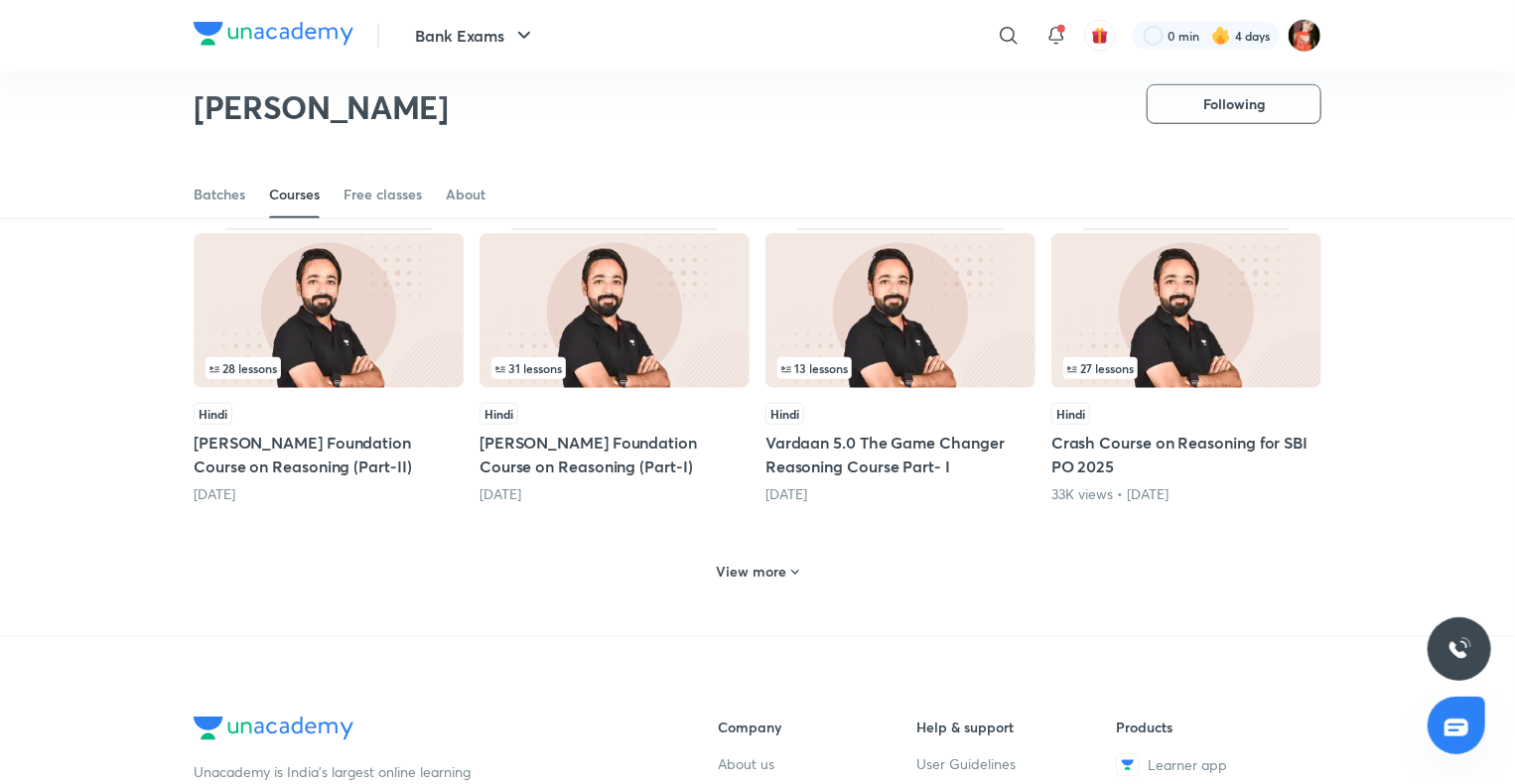 click on "View more" at bounding box center (758, 570) 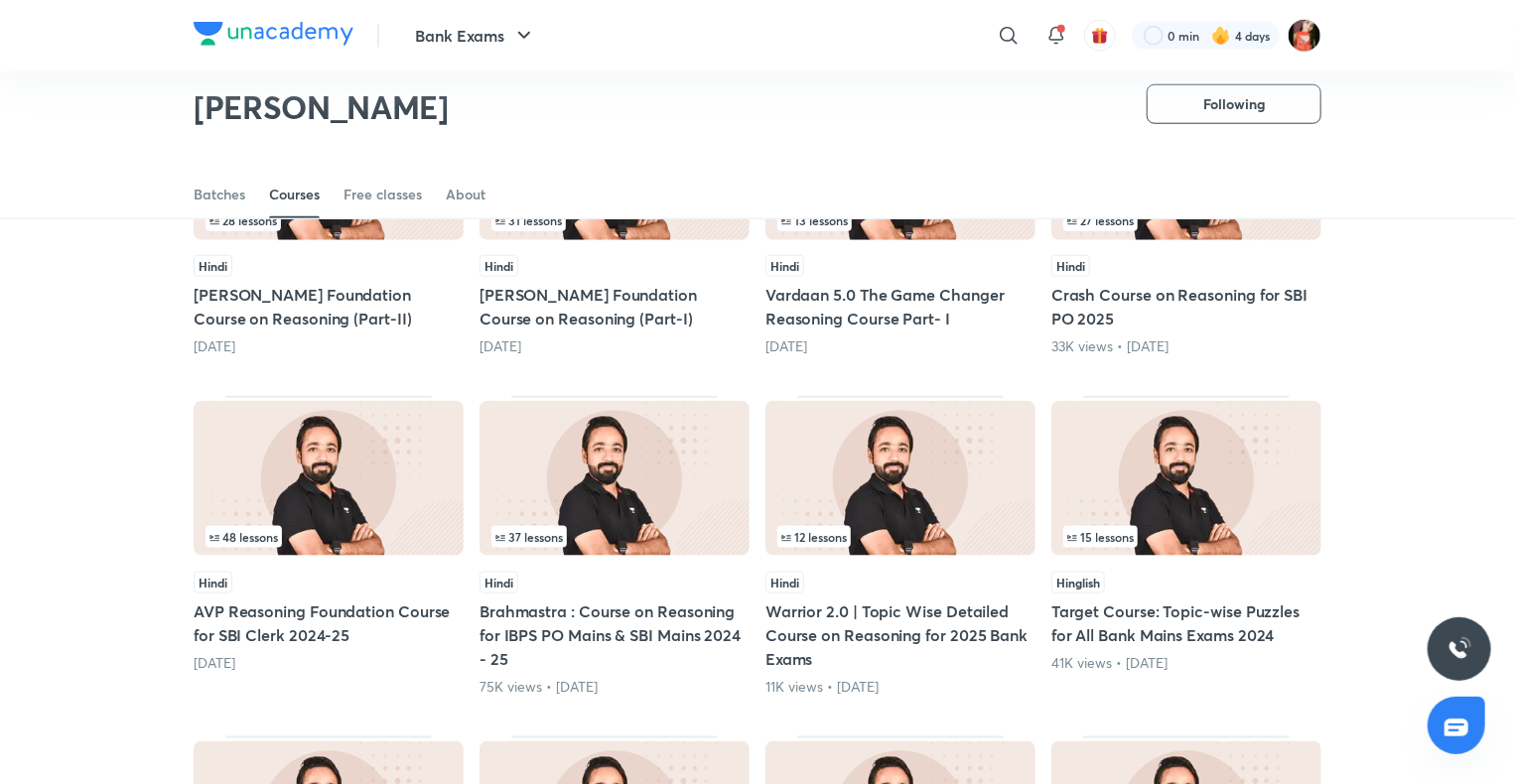 scroll, scrollTop: 979, scrollLeft: 0, axis: vertical 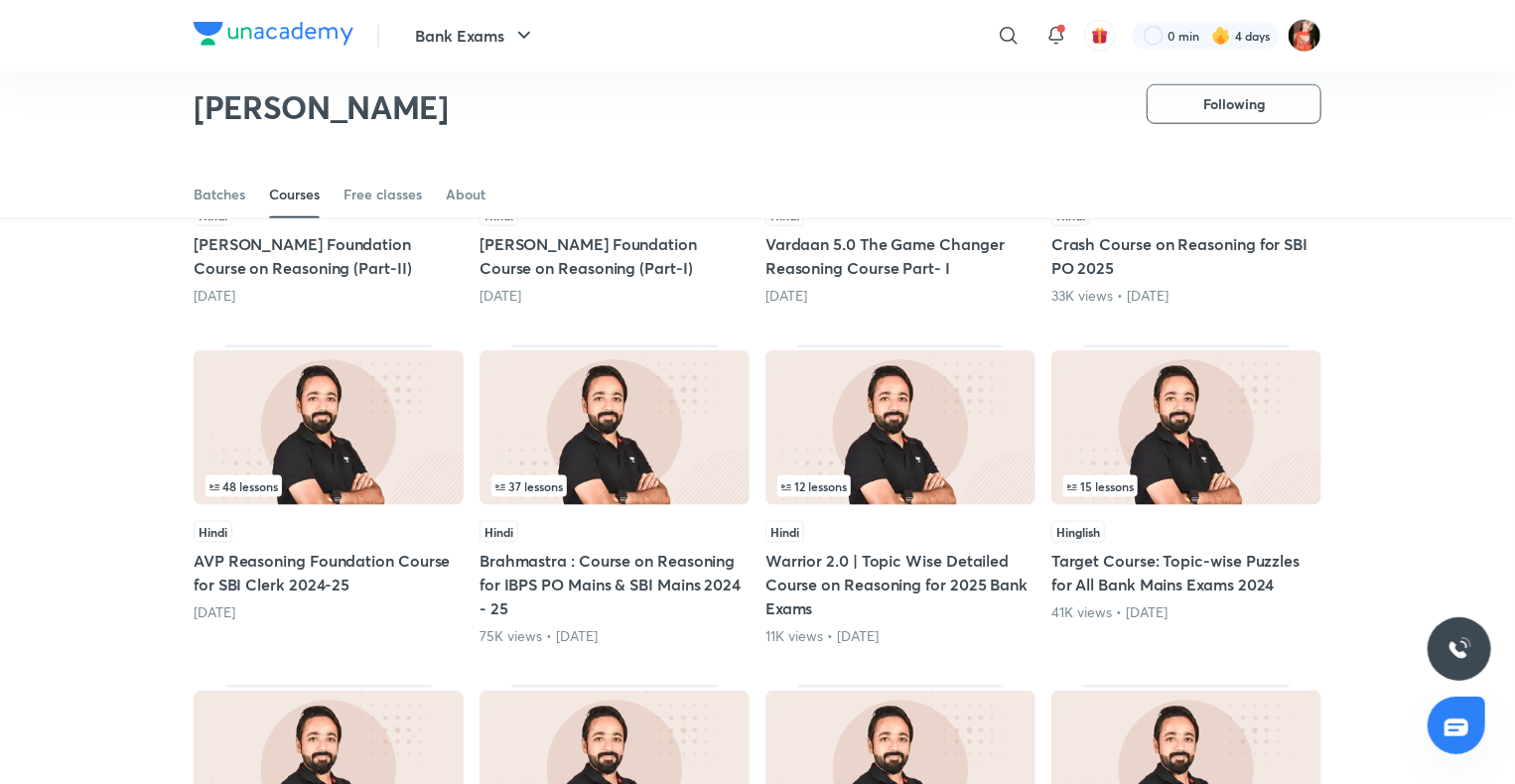 click on "Target Course: Topic-wise Puzzles for All Bank Mains Exams 2024" at bounding box center (1186, 573) 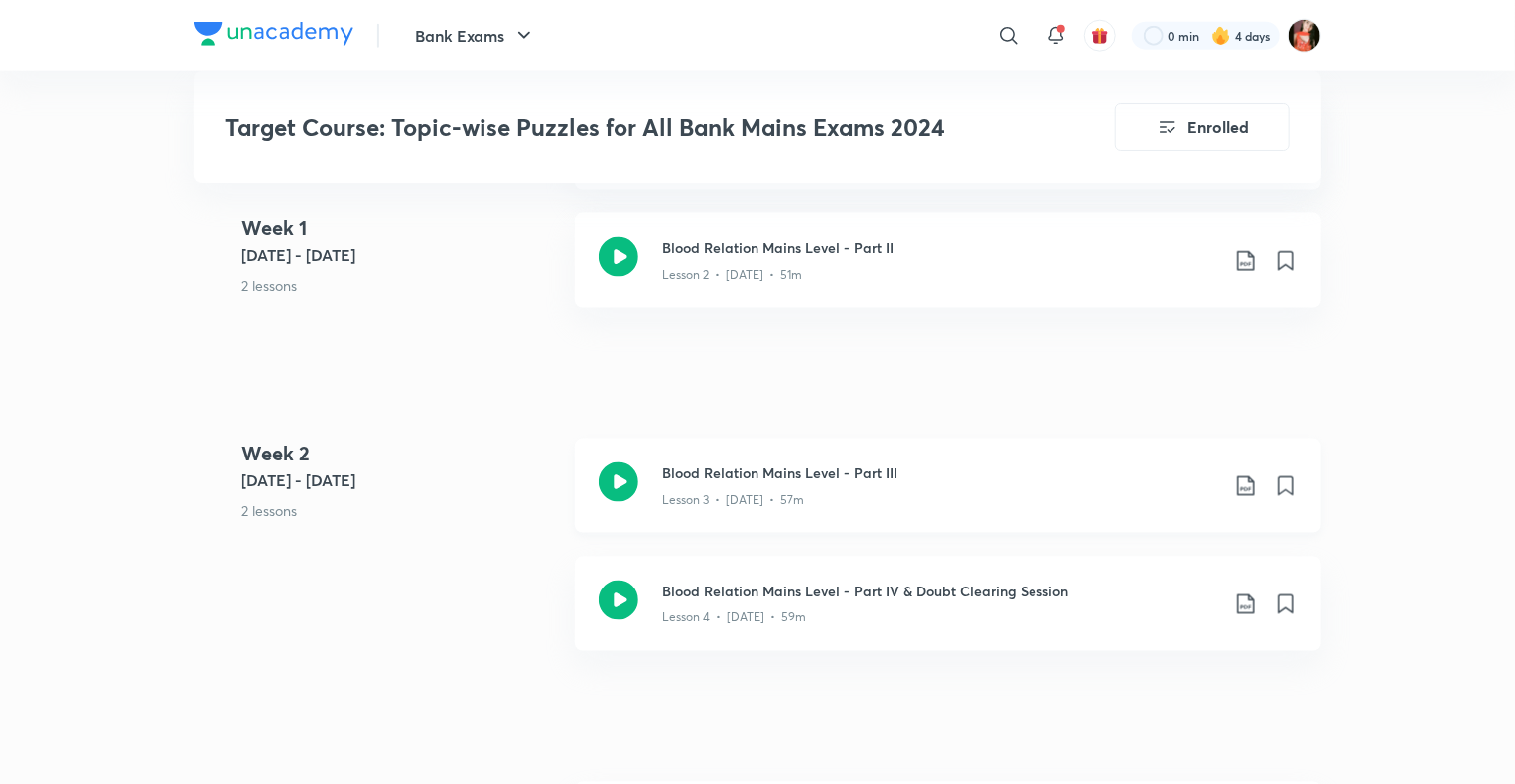 scroll, scrollTop: 1389, scrollLeft: 0, axis: vertical 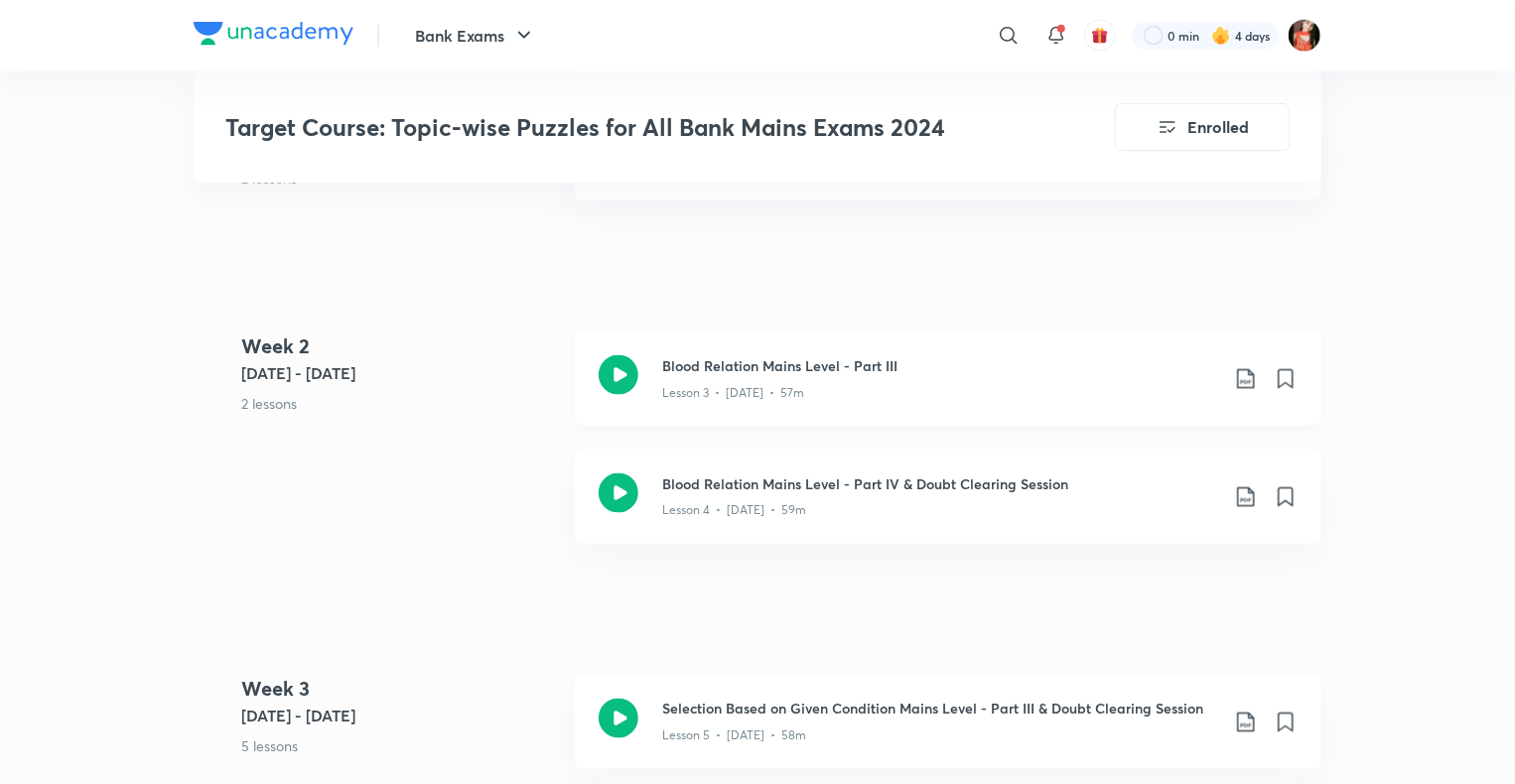 click 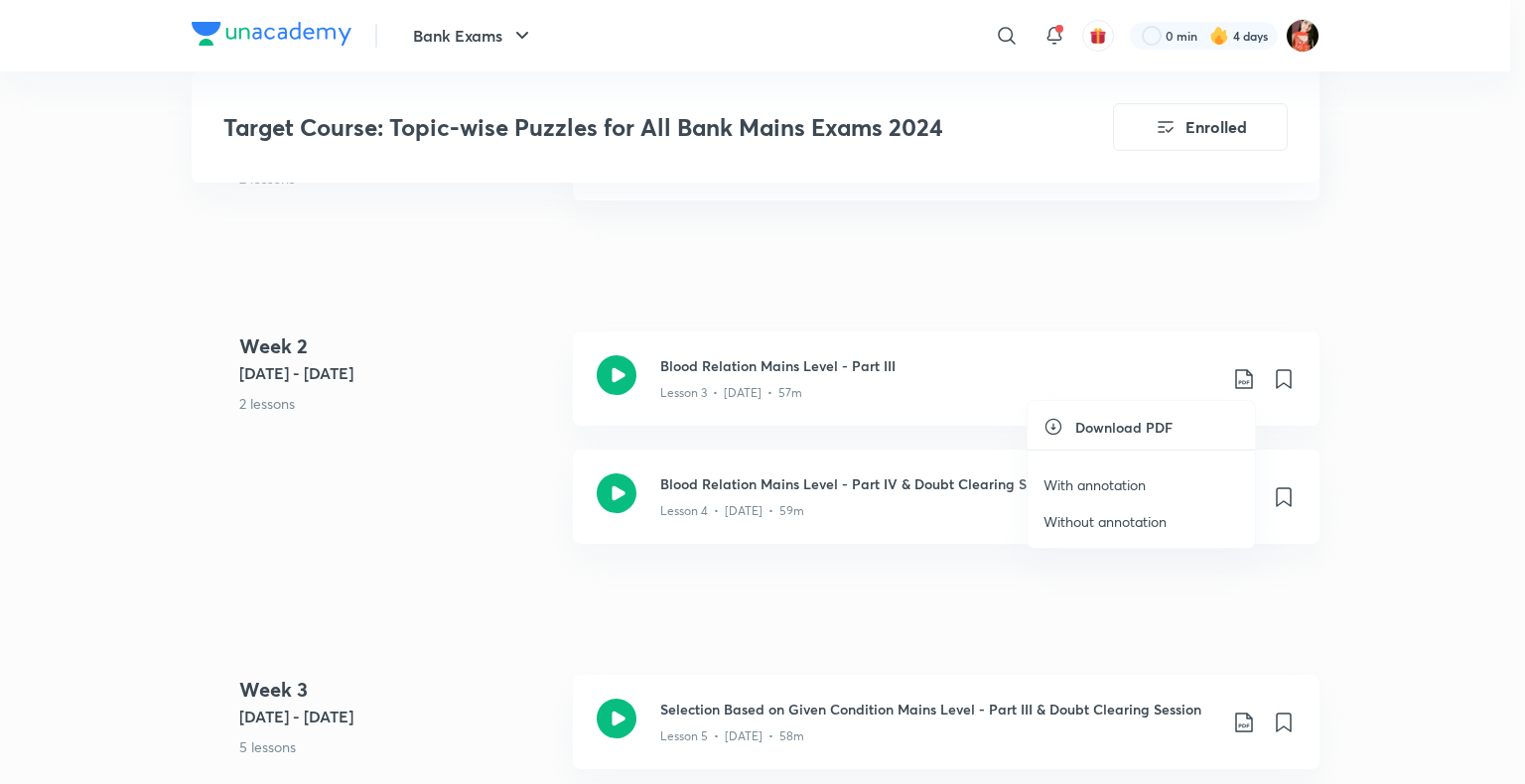 click on "With annotation" at bounding box center [1094, 484] 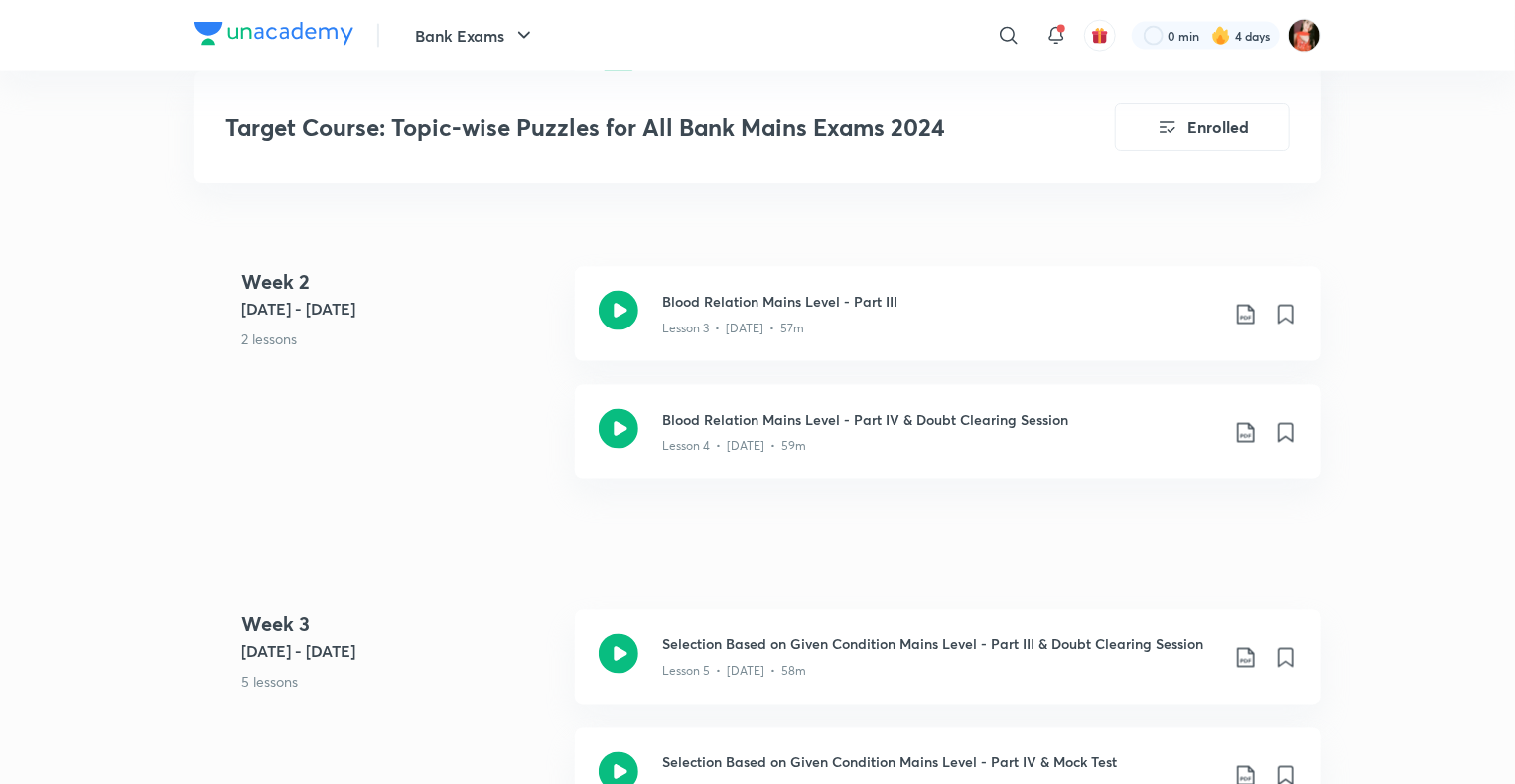 scroll, scrollTop: 1489, scrollLeft: 0, axis: vertical 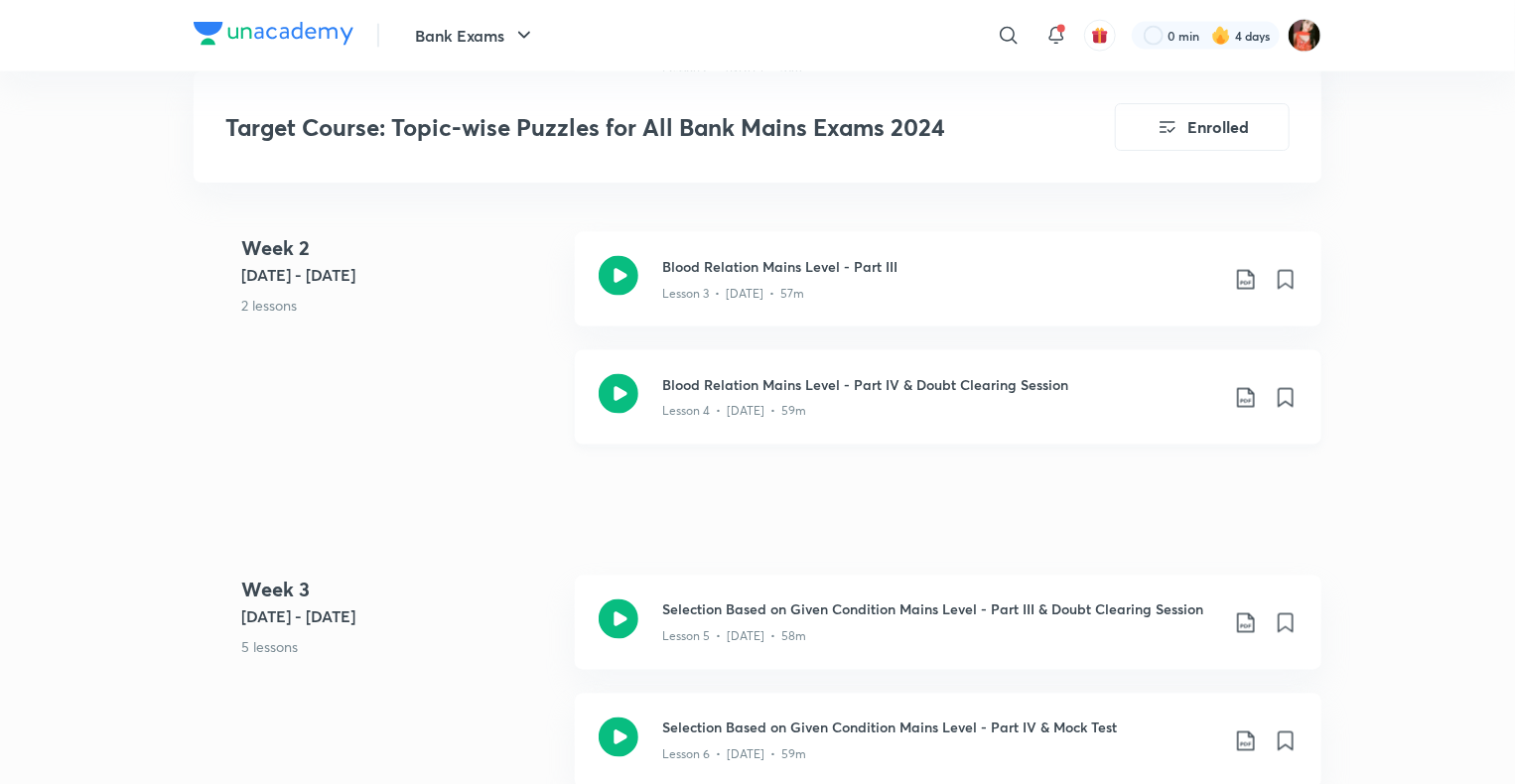 click 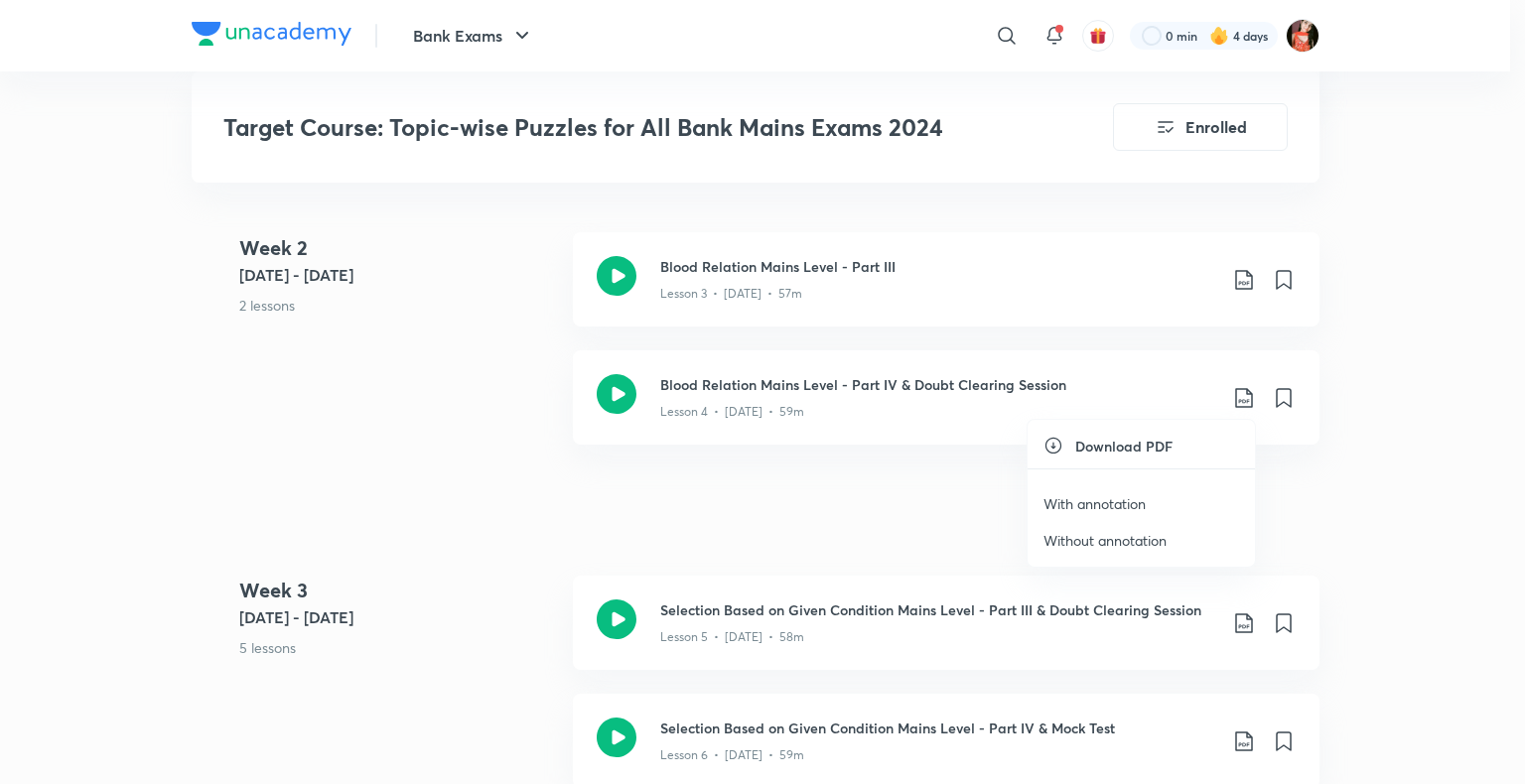 click on "With annotation" at bounding box center [1094, 503] 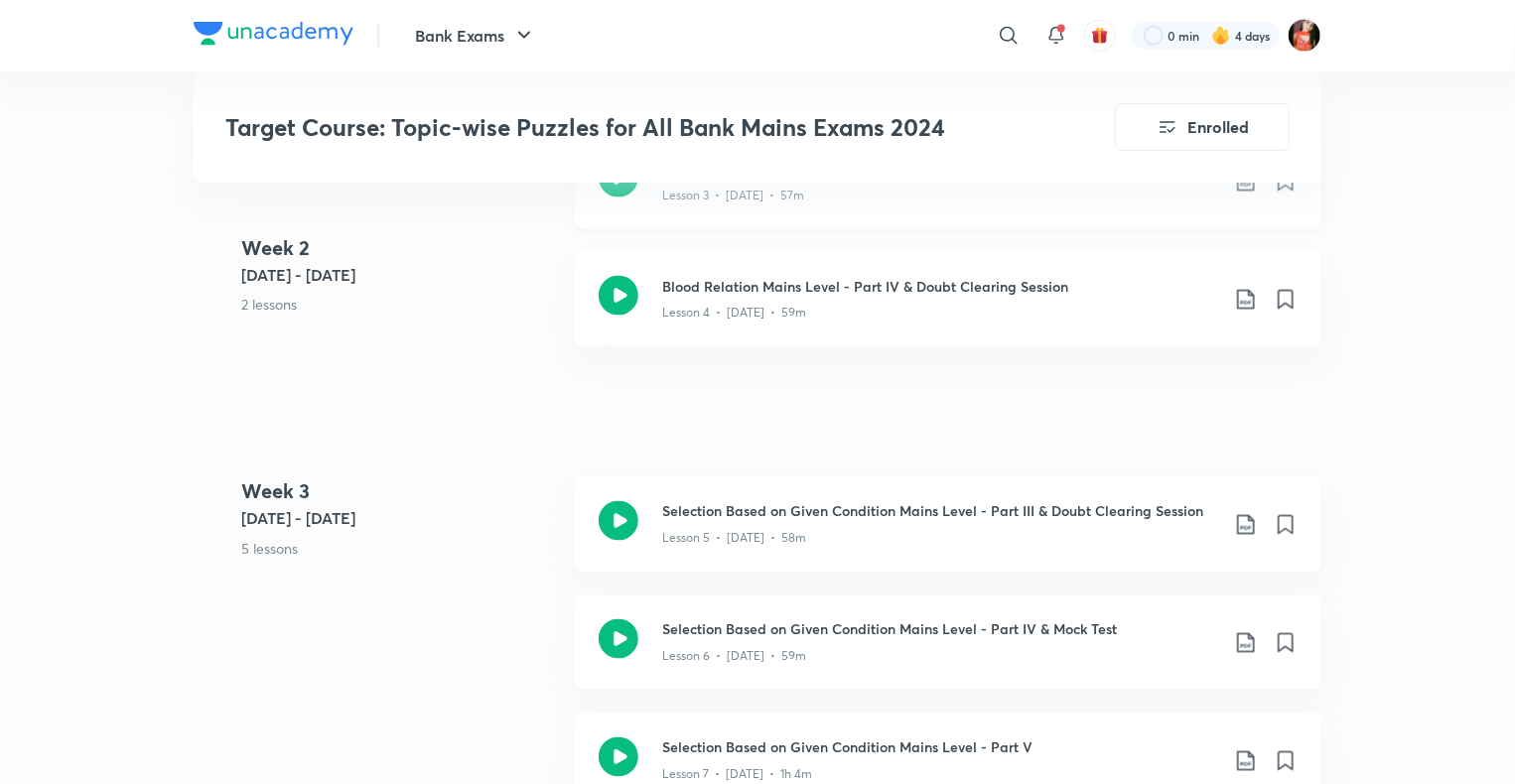 scroll, scrollTop: 1588, scrollLeft: 0, axis: vertical 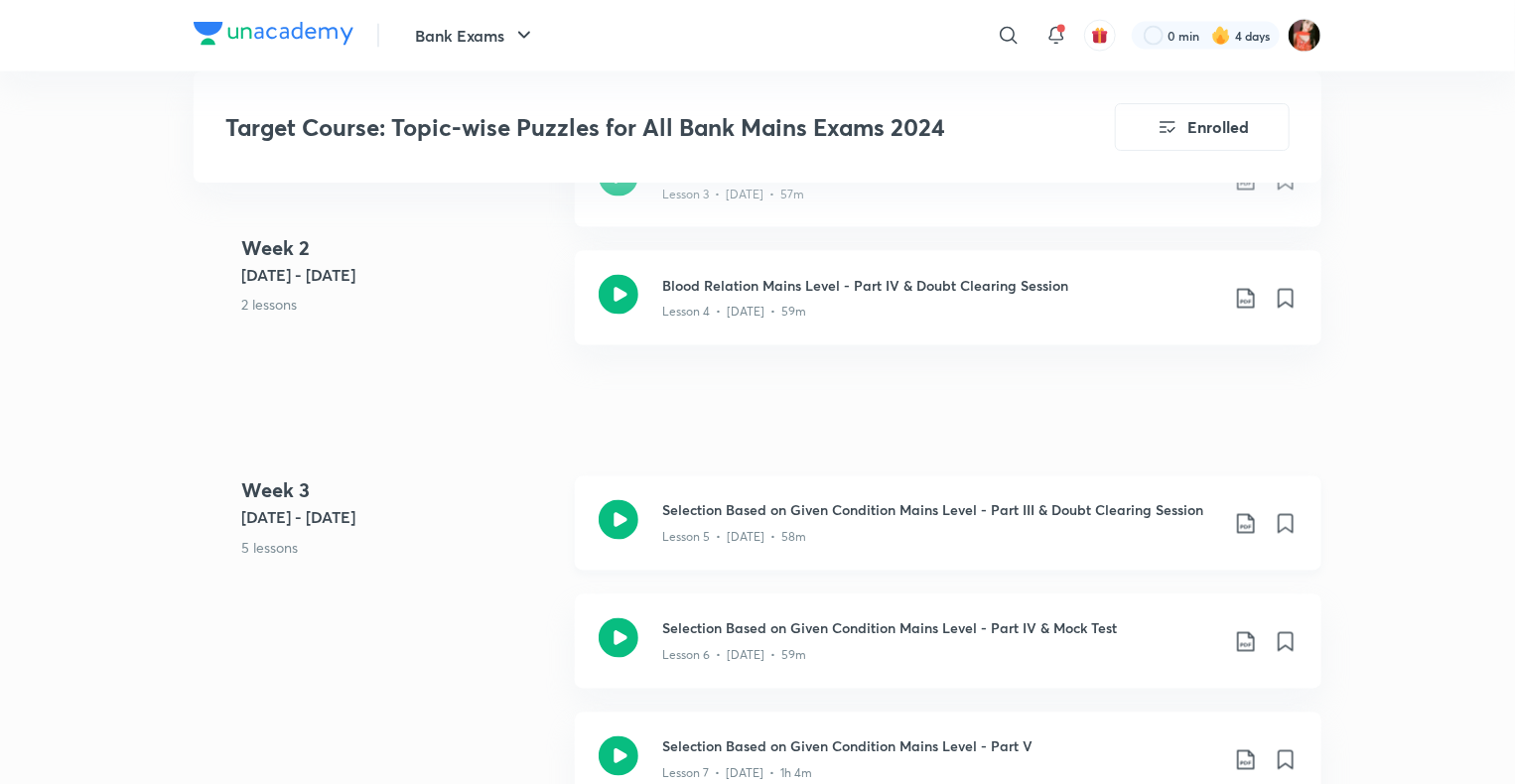 click 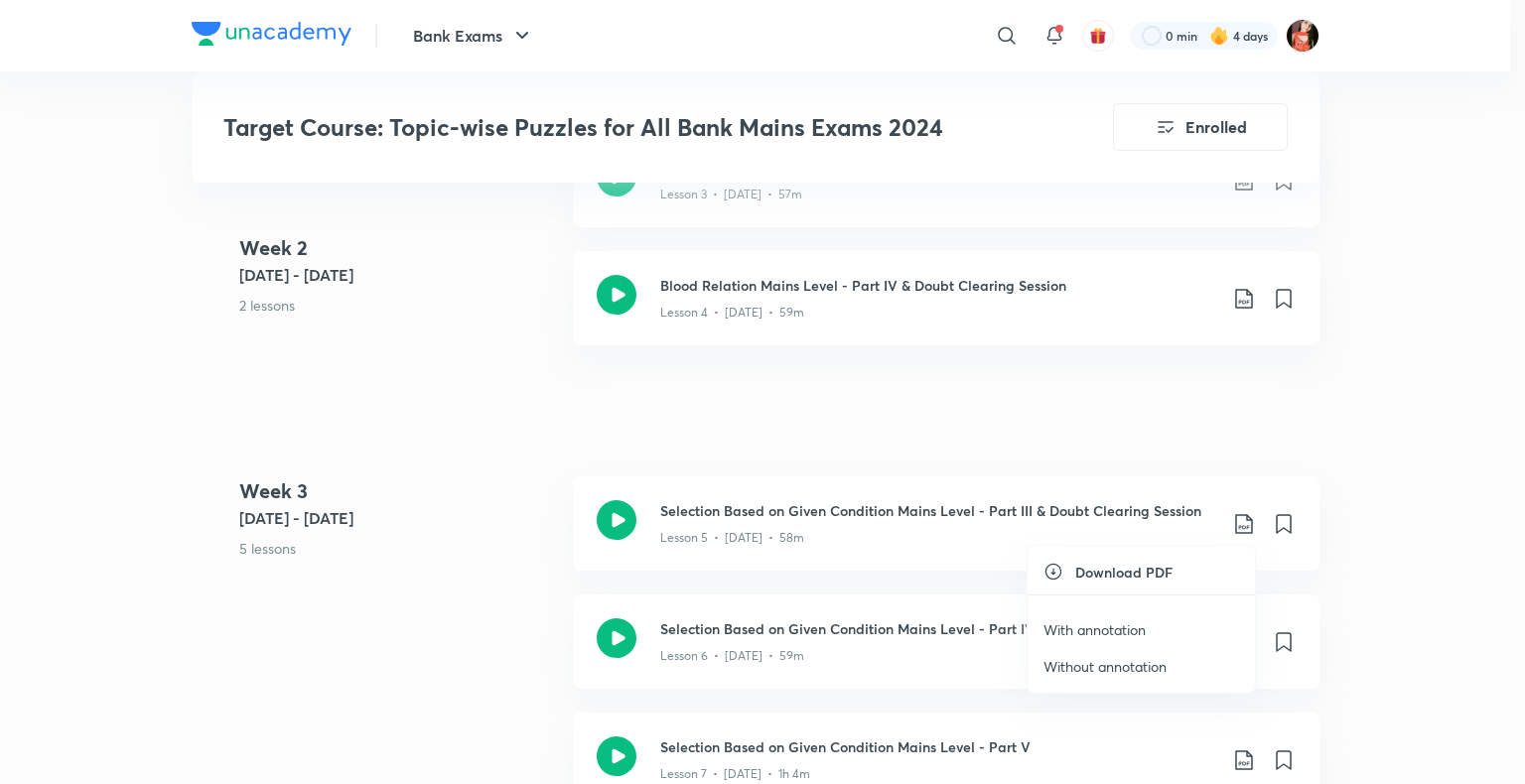 click on "With annotation" at bounding box center (1094, 629) 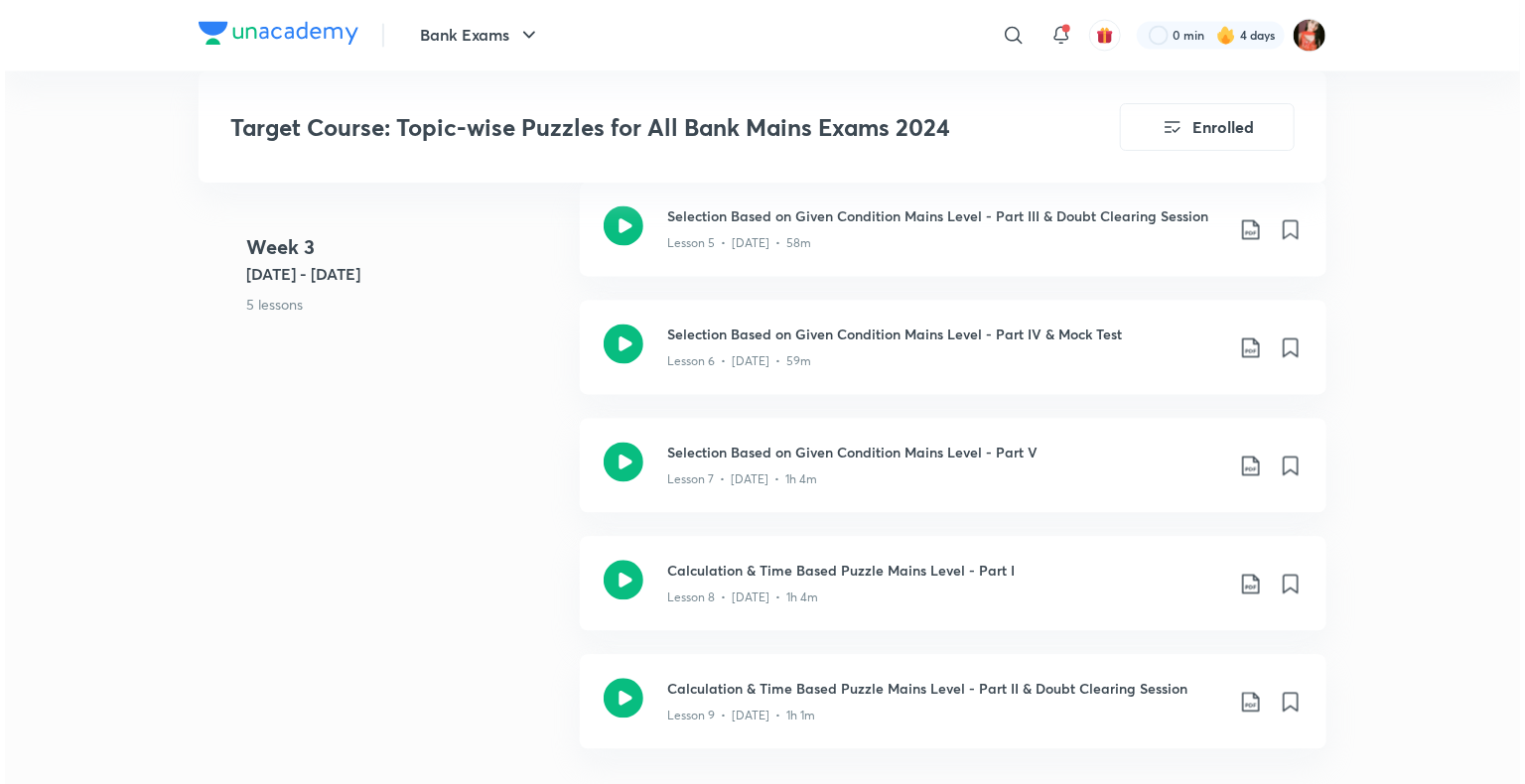 scroll, scrollTop: 1886, scrollLeft: 0, axis: vertical 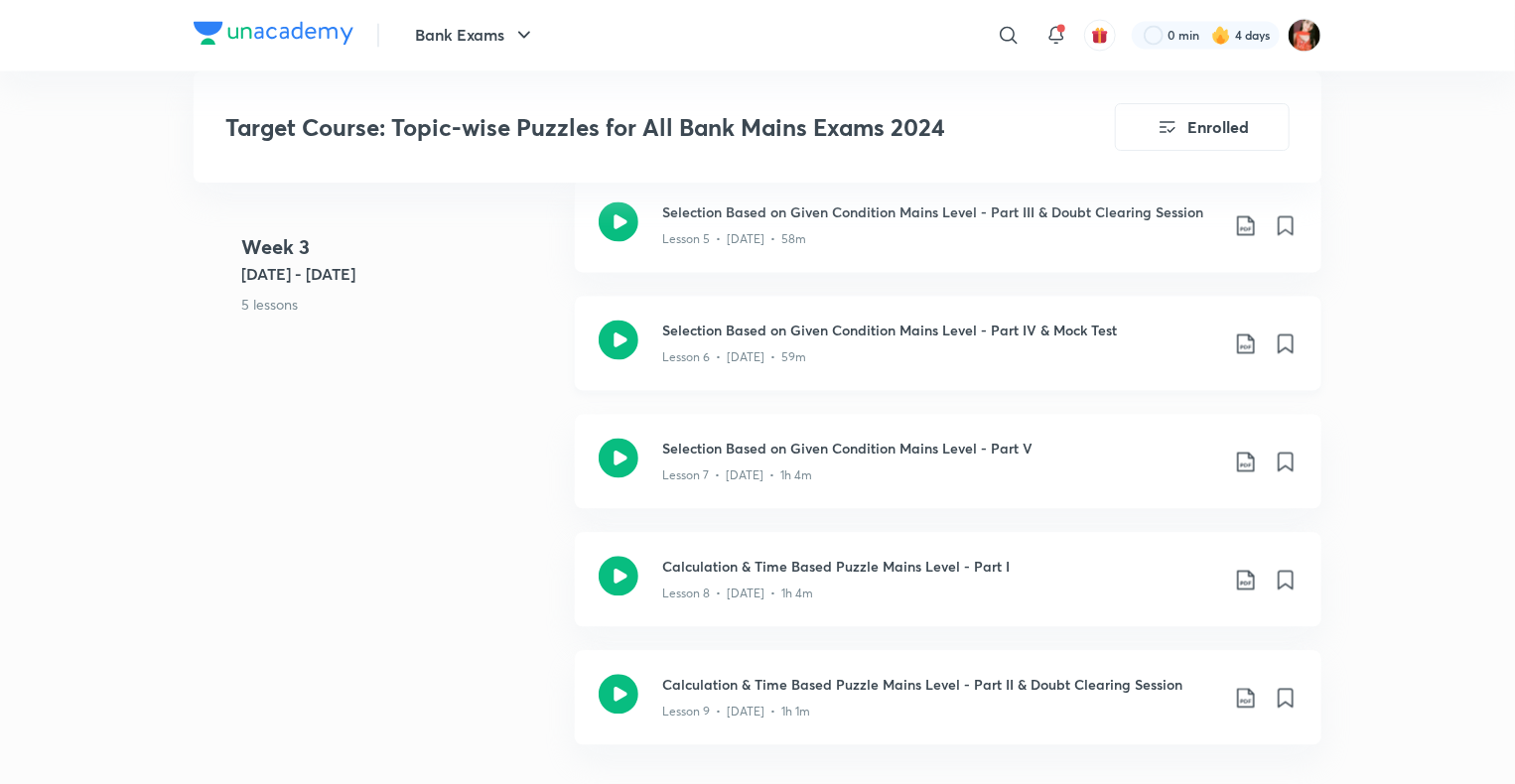 click 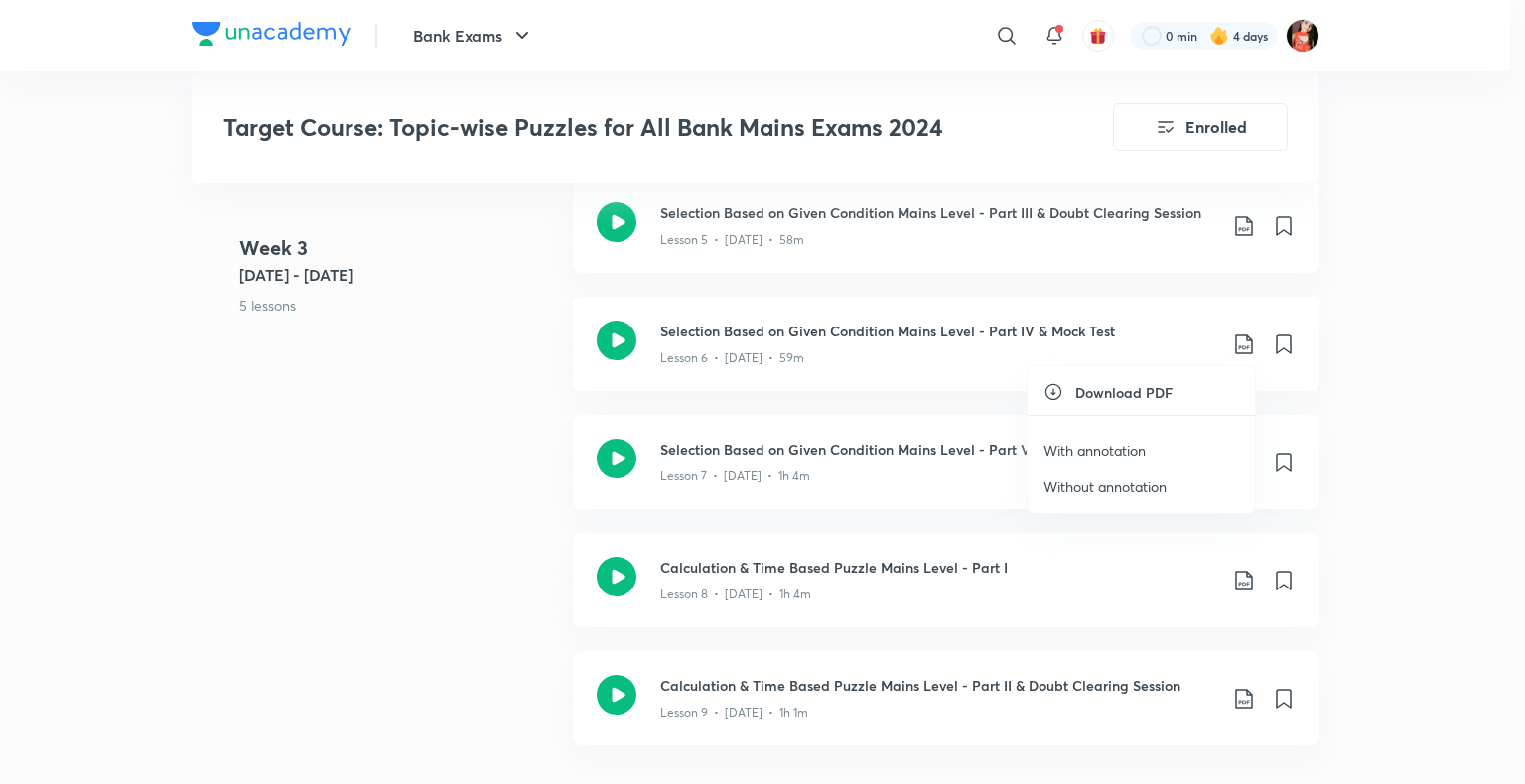 click on "With annotation" at bounding box center [1094, 450] 